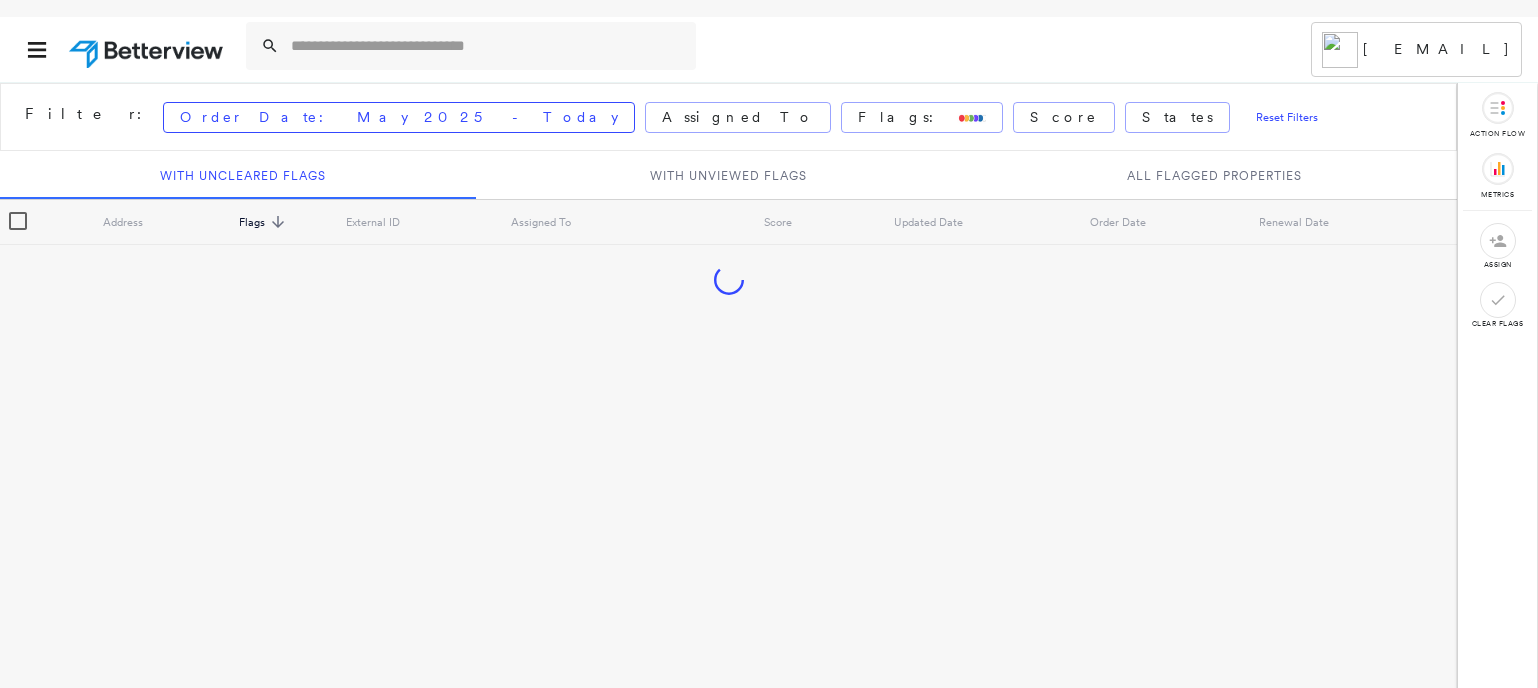 scroll, scrollTop: 0, scrollLeft: 0, axis: both 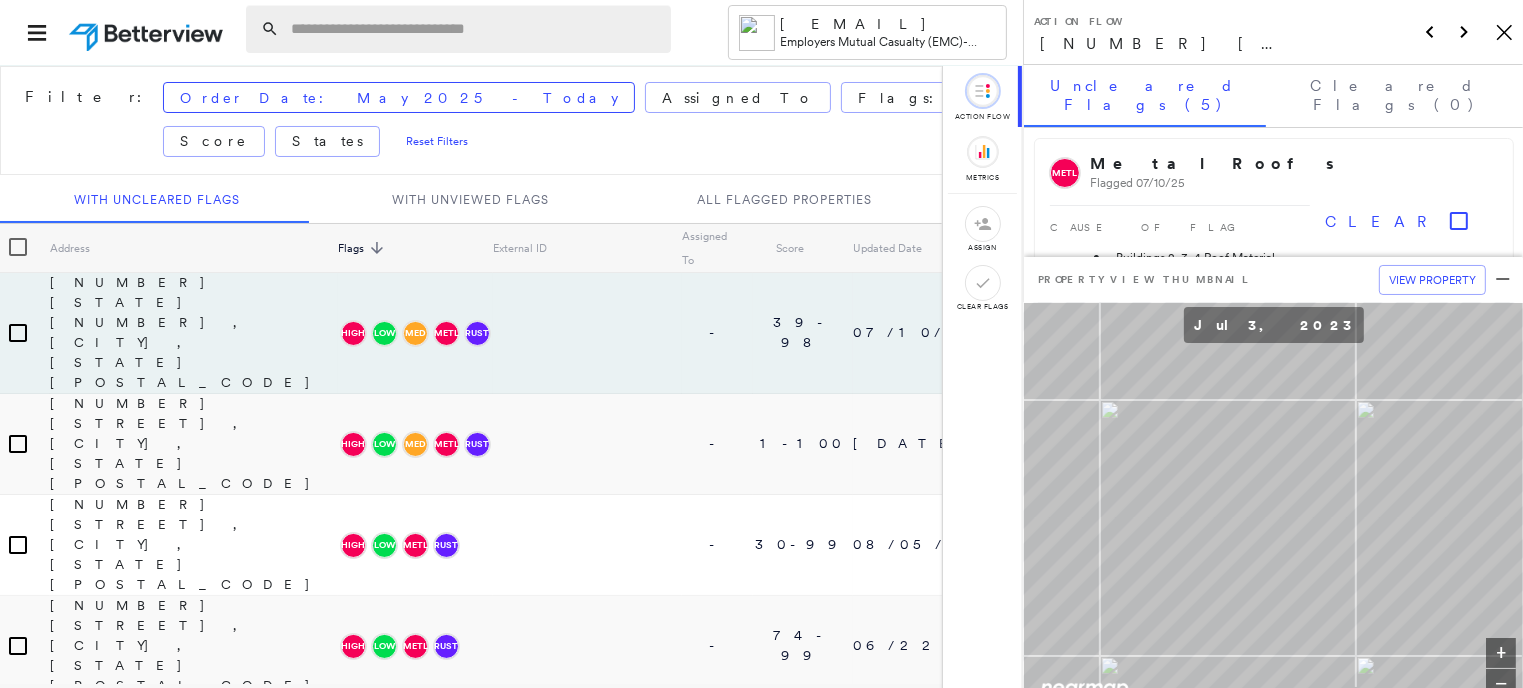click at bounding box center (475, 29) 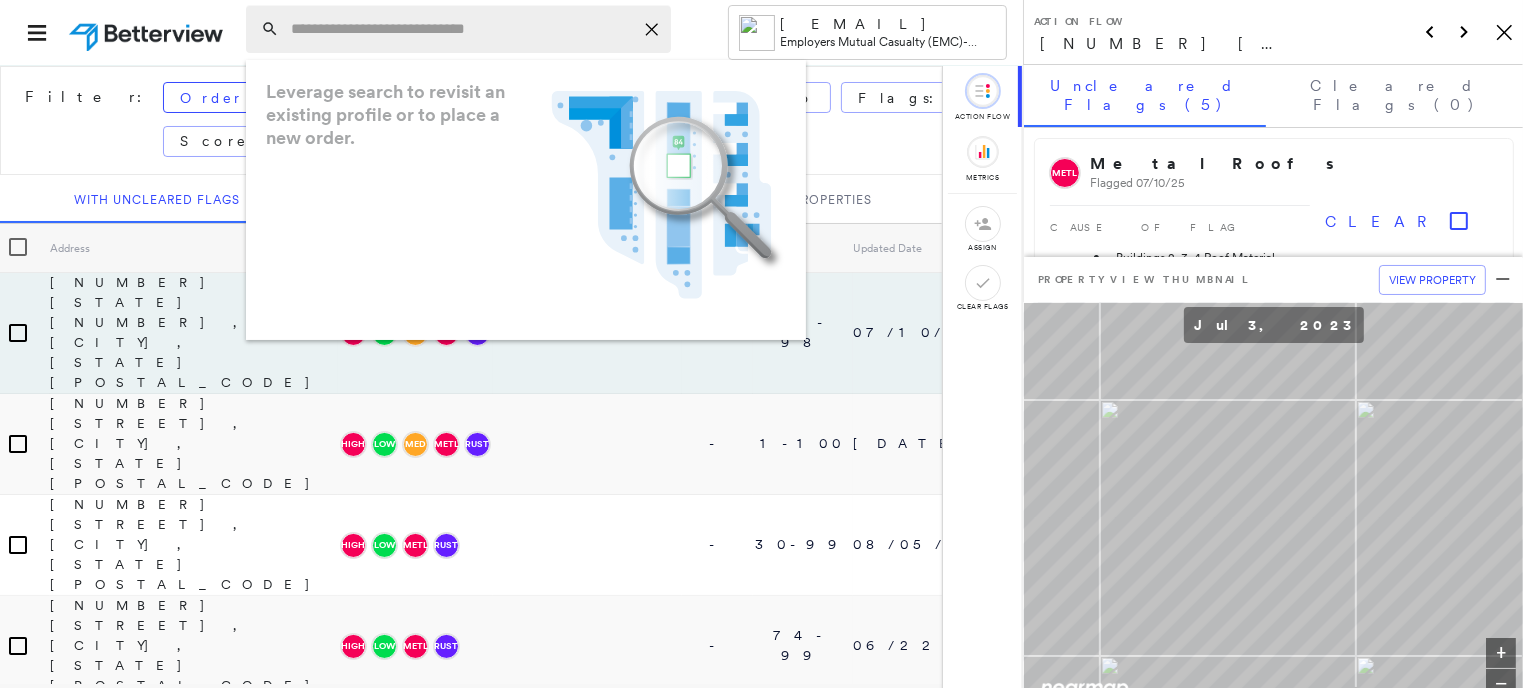 paste on "**********" 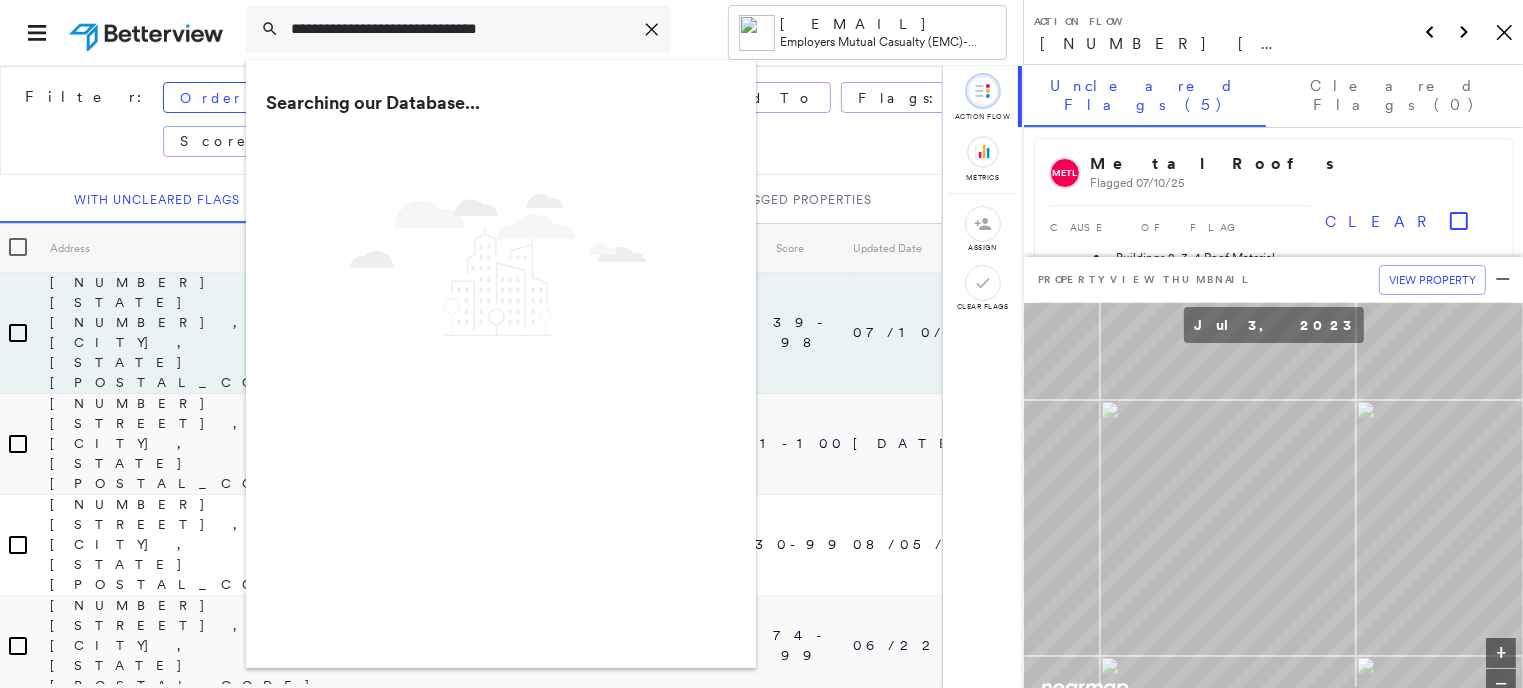 type on "**********" 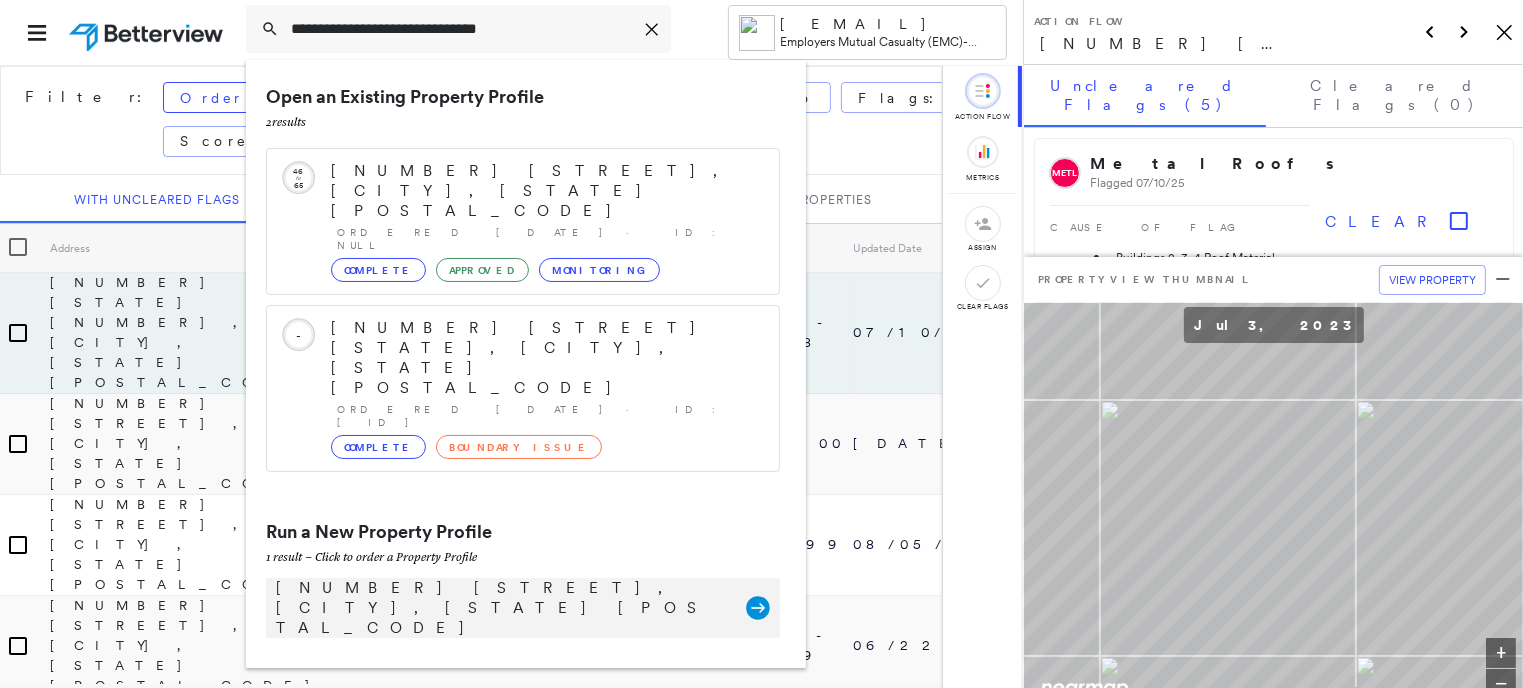 click 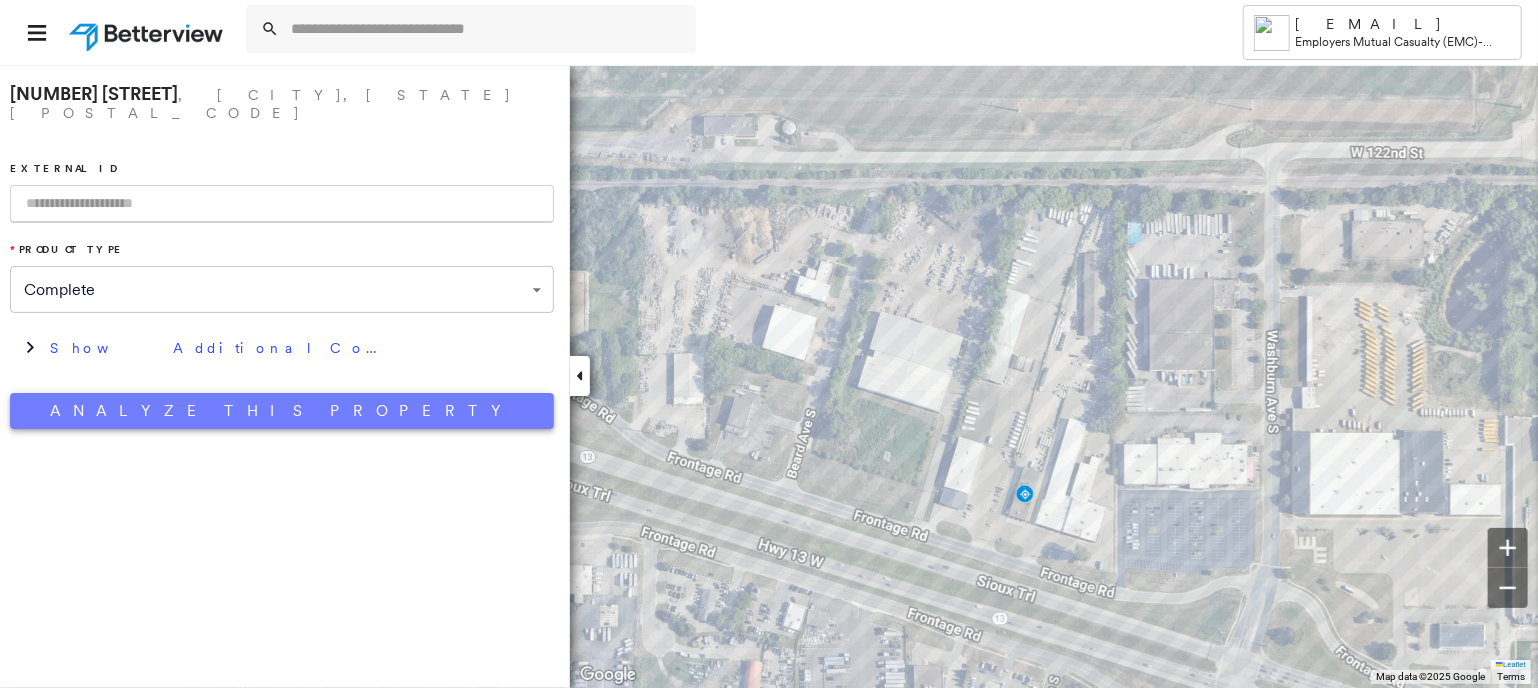 click on "Analyze This Property" at bounding box center [282, 411] 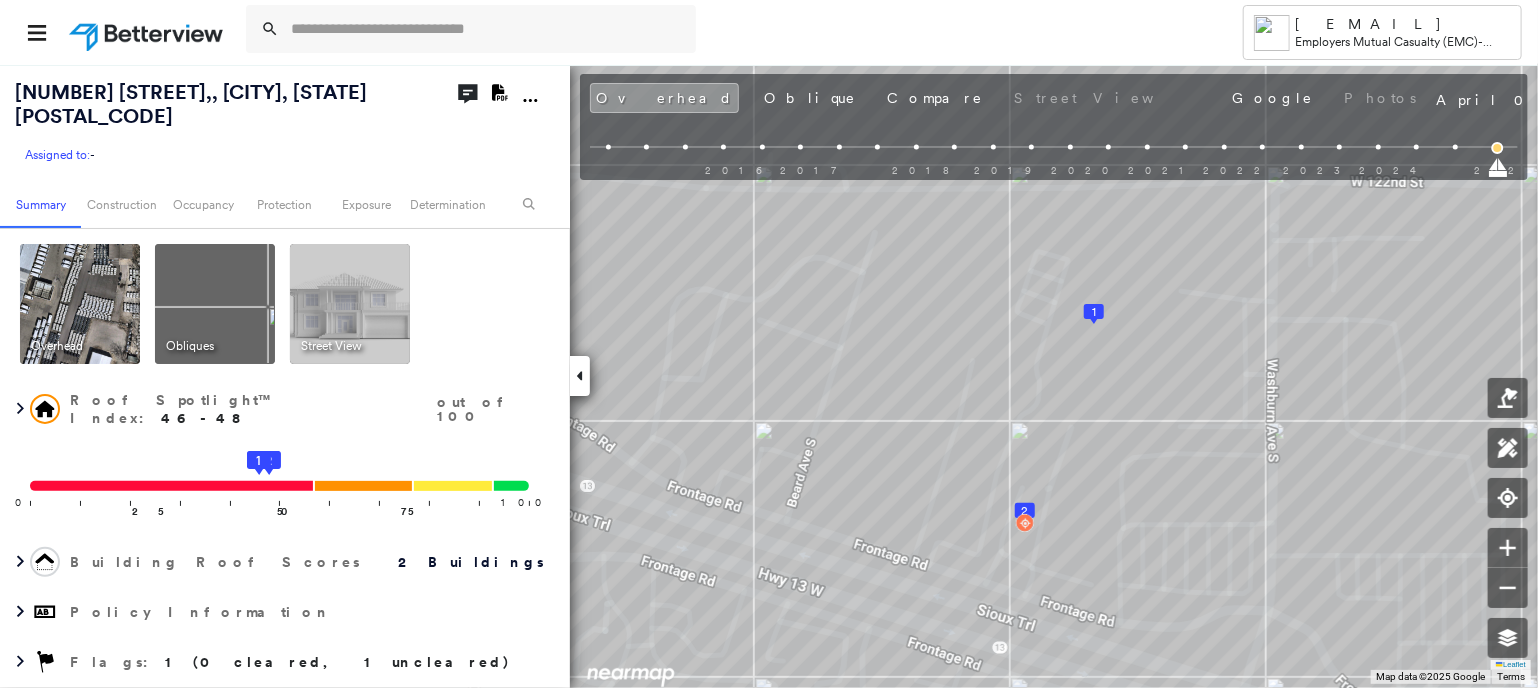click 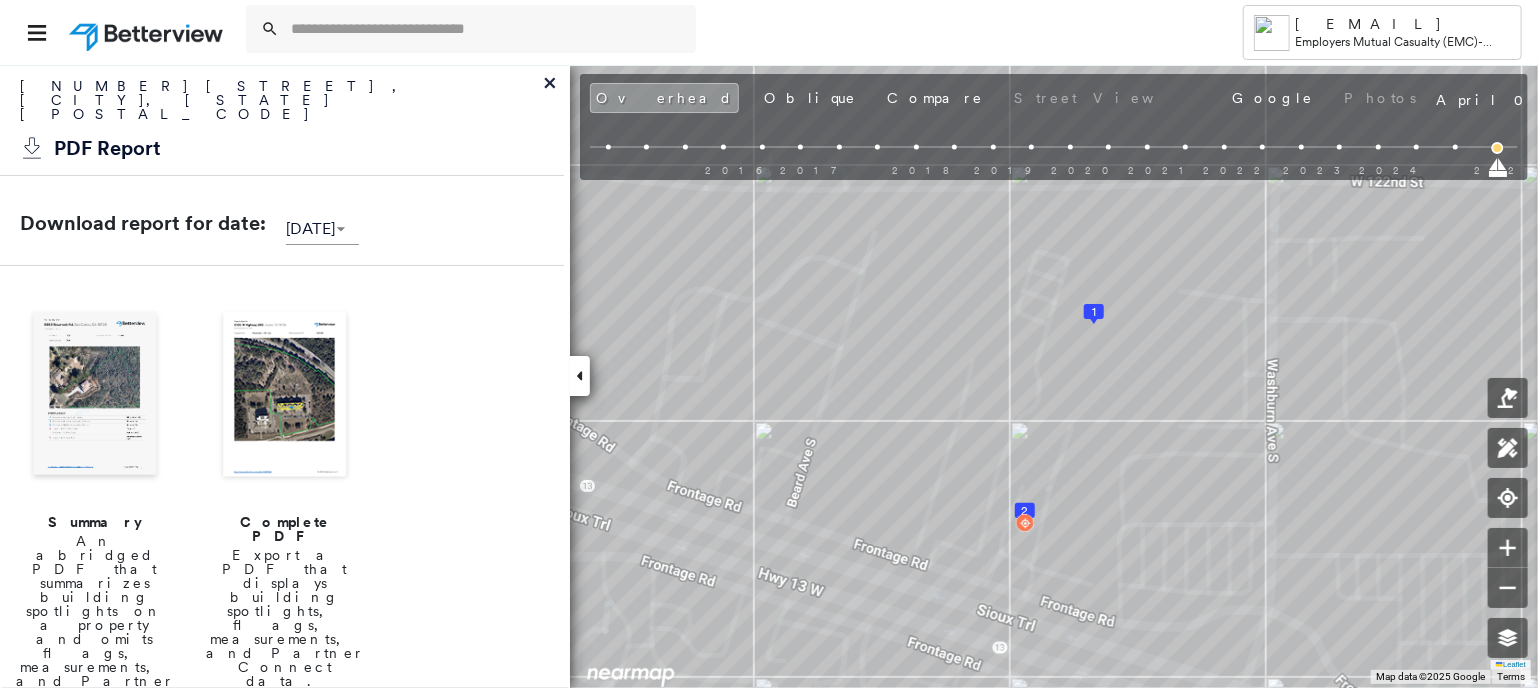 click at bounding box center [285, 396] 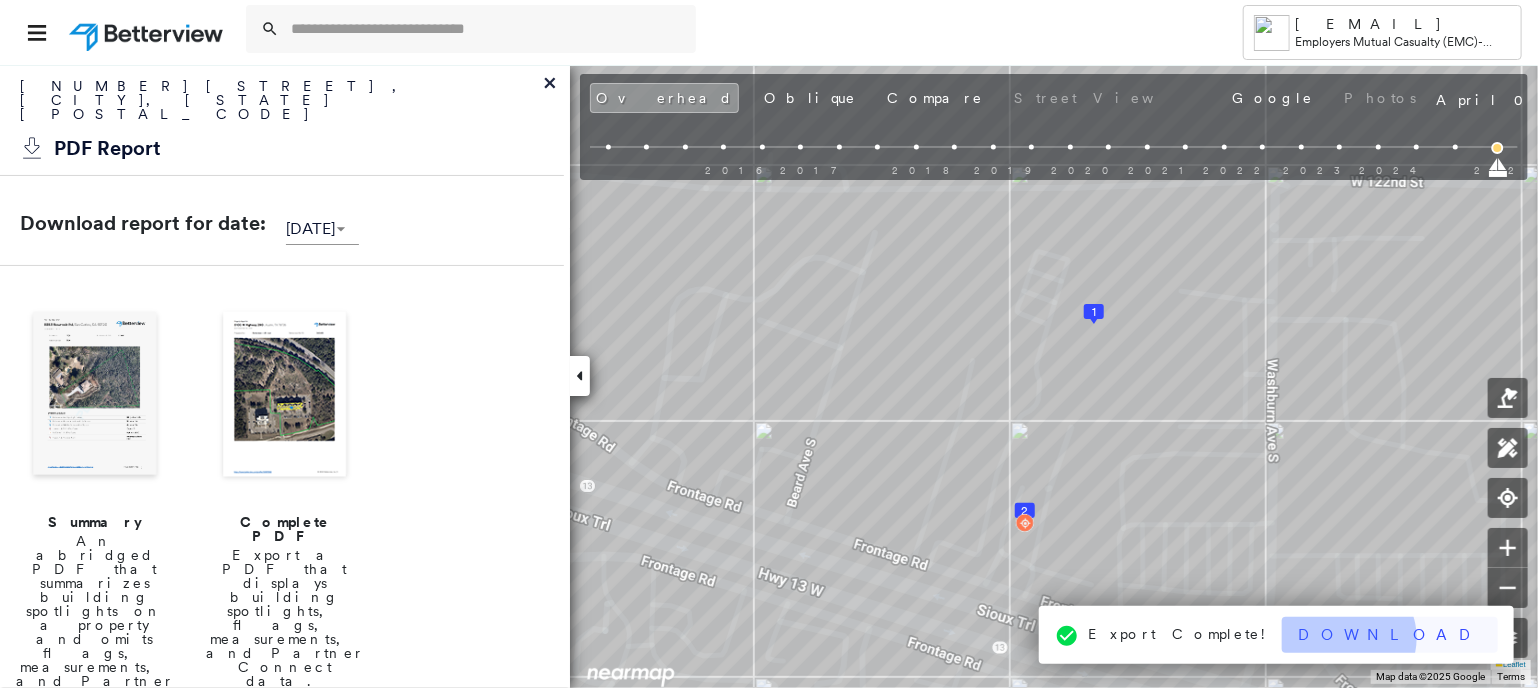 click on "Download" at bounding box center [1390, 635] 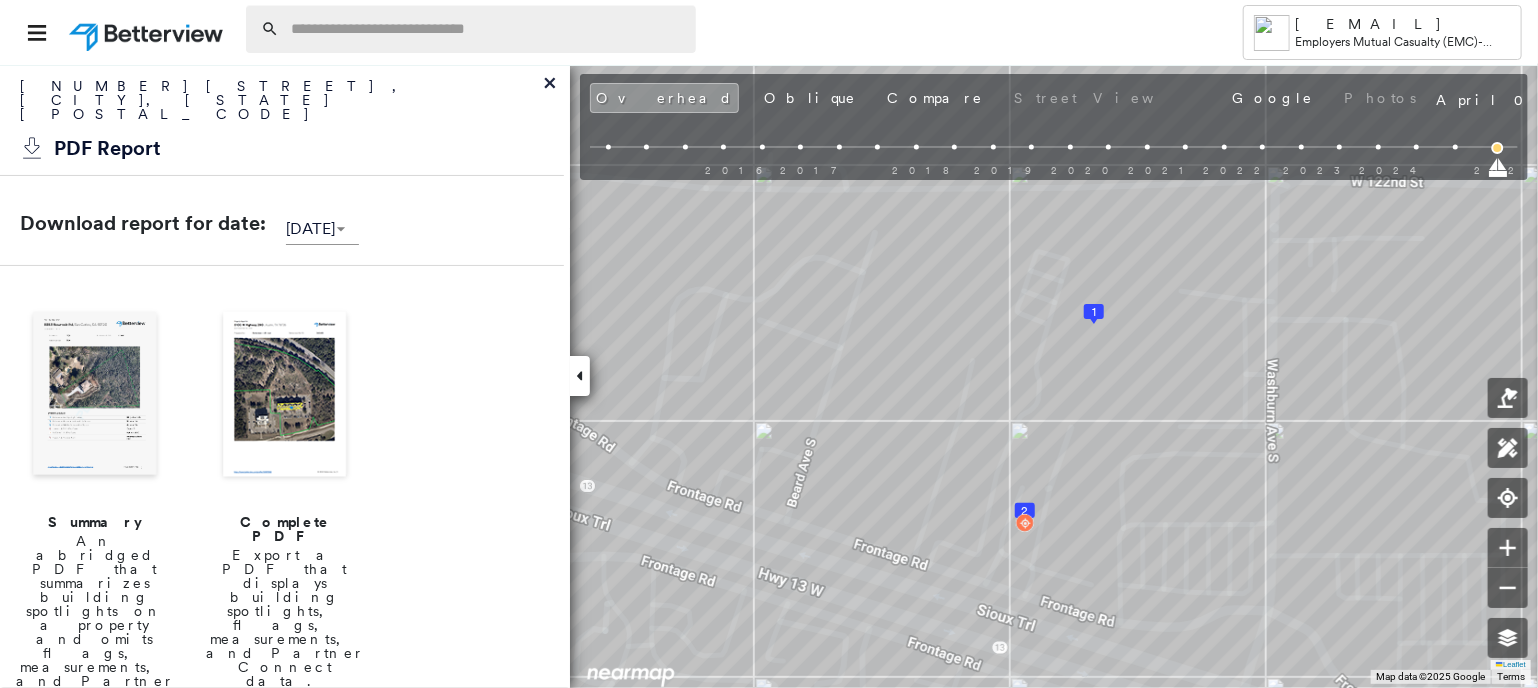 click at bounding box center (487, 29) 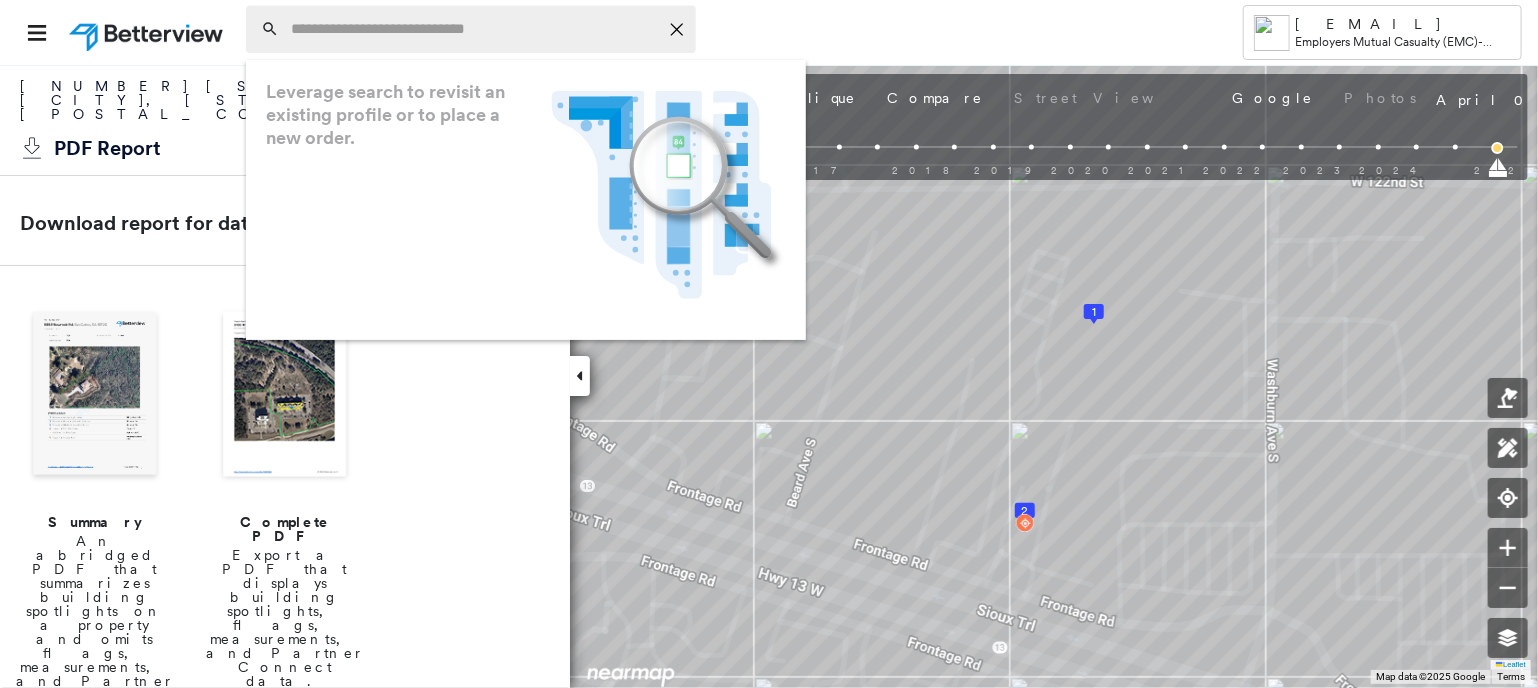paste on "**********" 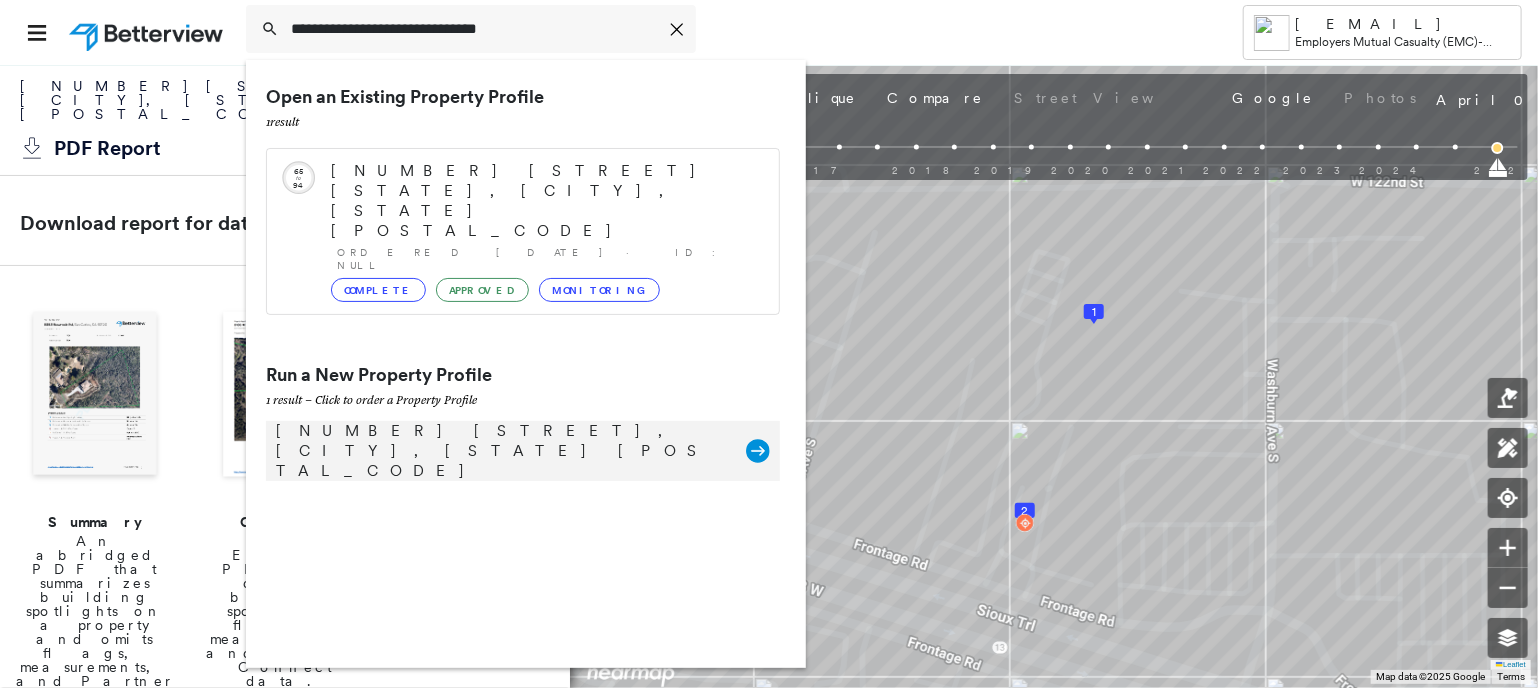 type on "**********" 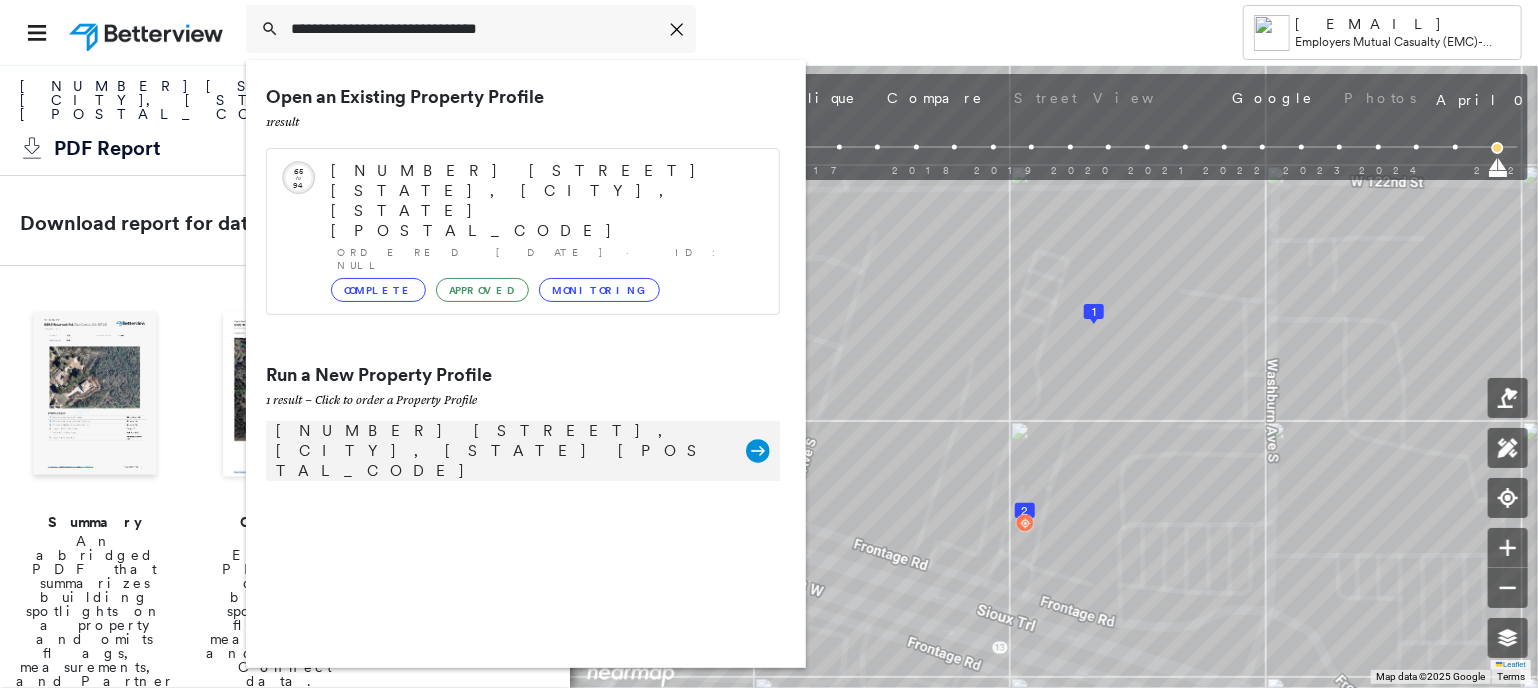 click 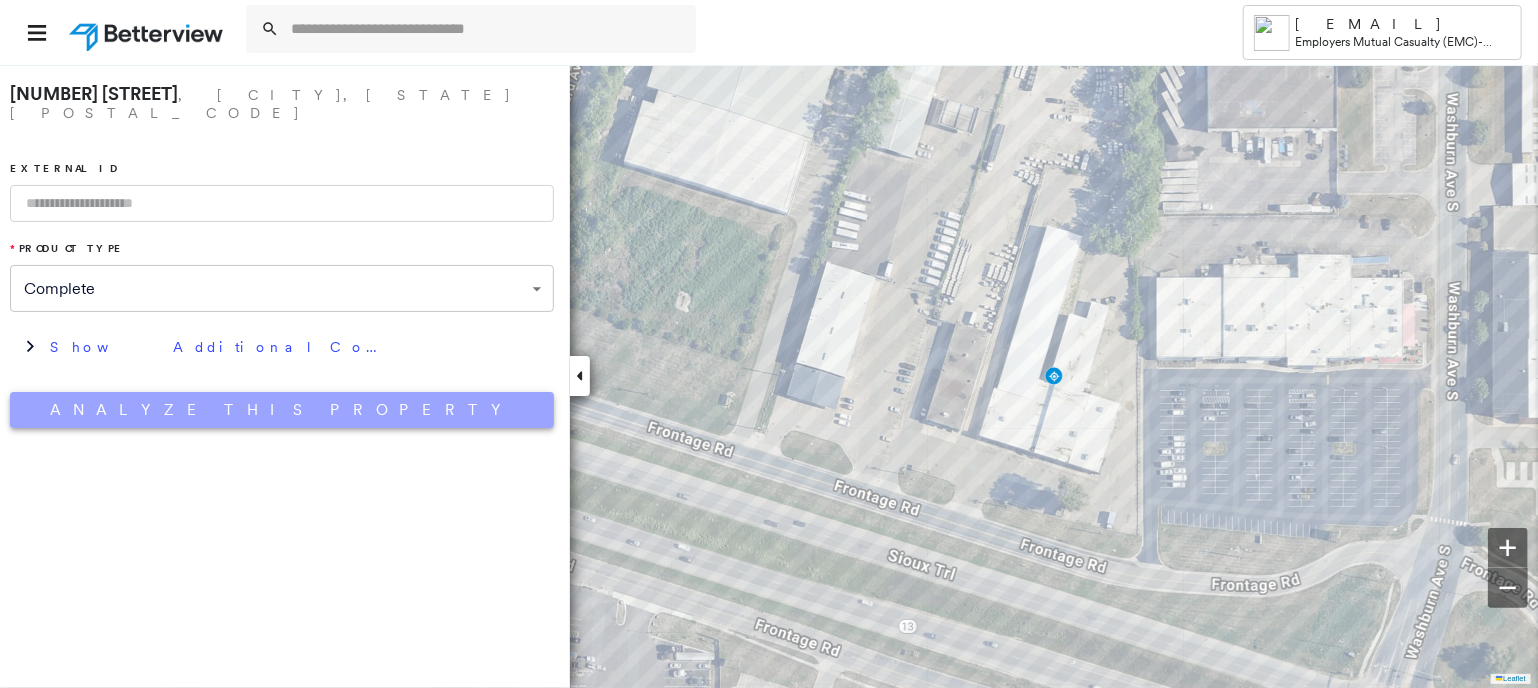 click on "Analyze This Property" at bounding box center (282, 410) 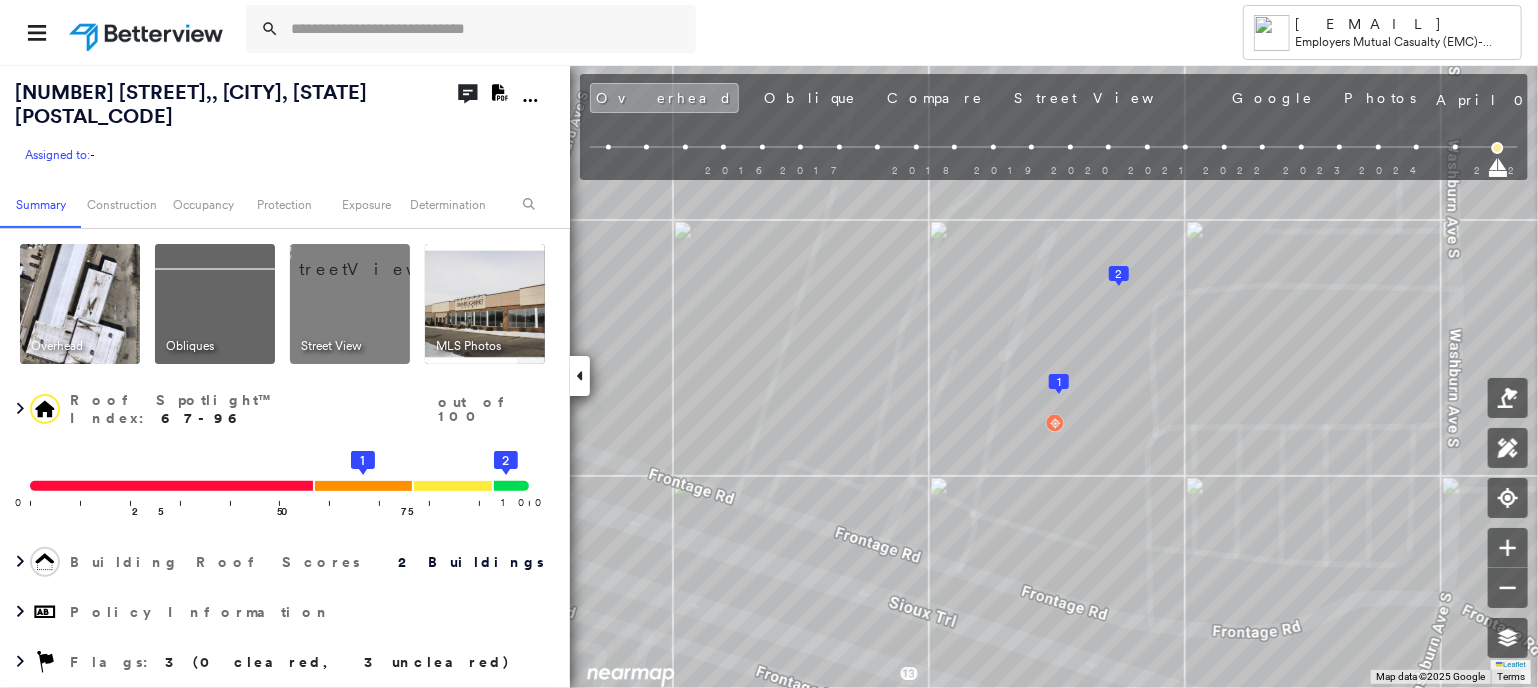 click 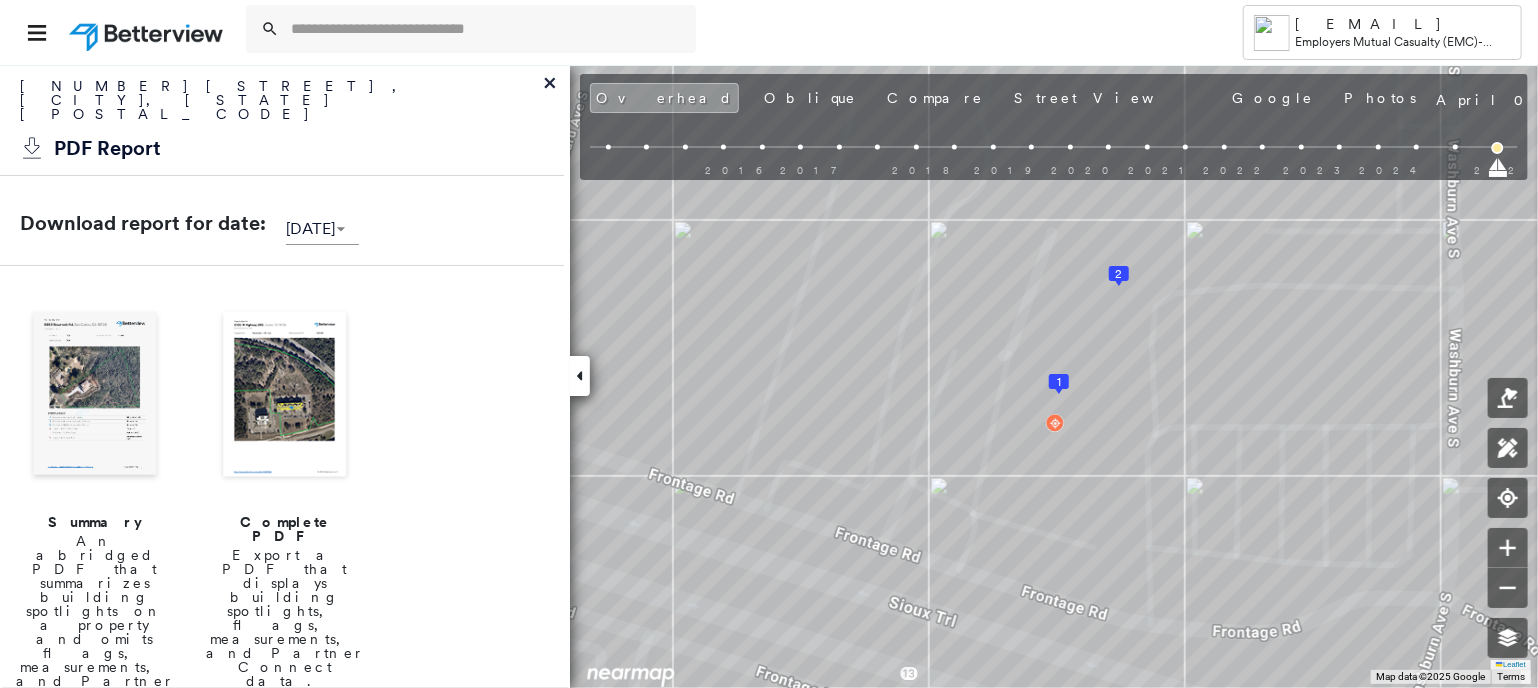 click at bounding box center (285, 396) 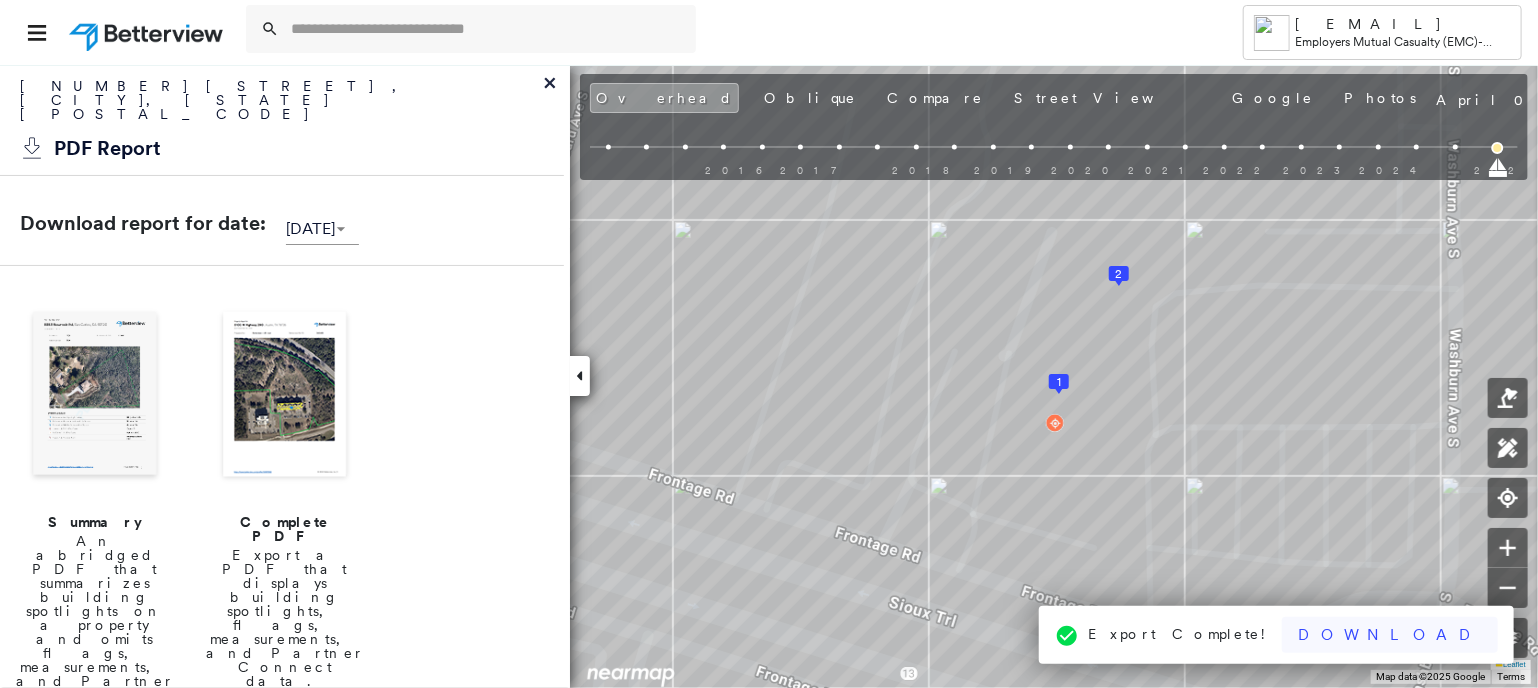 click on "Download" at bounding box center [1390, 635] 